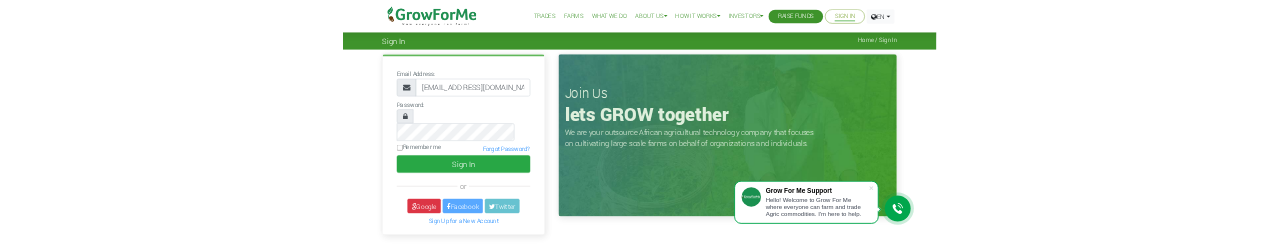 scroll, scrollTop: 0, scrollLeft: 0, axis: both 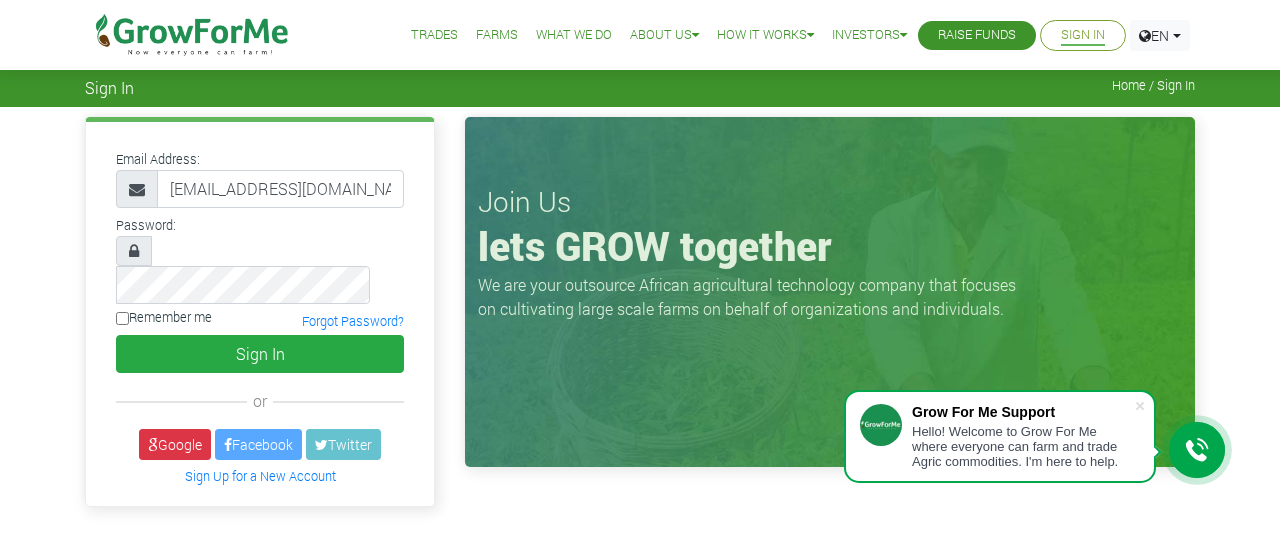 type on "[EMAIL_ADDRESS][DOMAIN_NAME]" 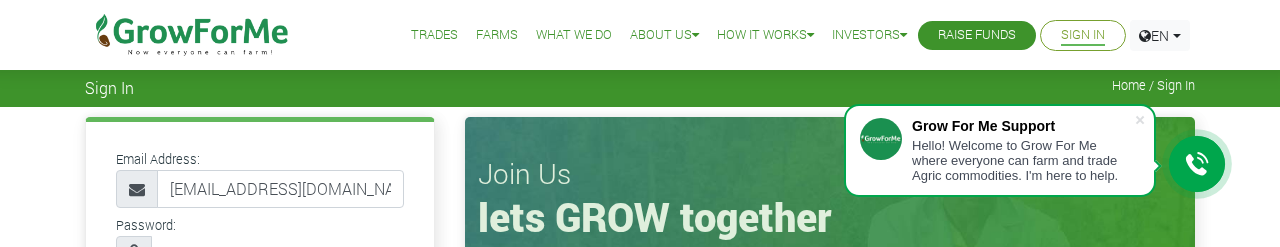 scroll, scrollTop: 18, scrollLeft: 0, axis: vertical 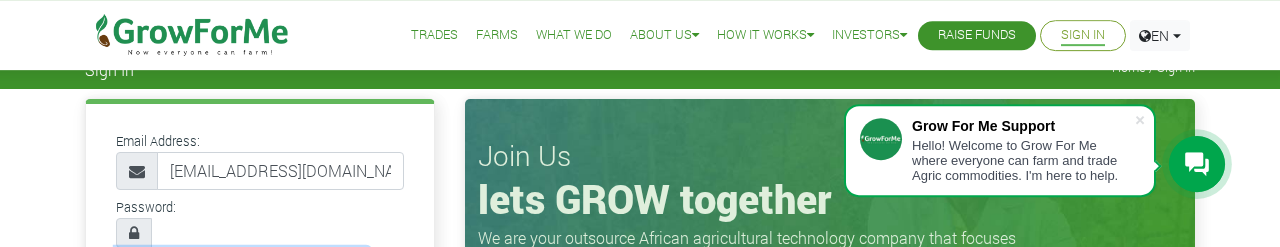 click on "Sign In" at bounding box center (260, 336) 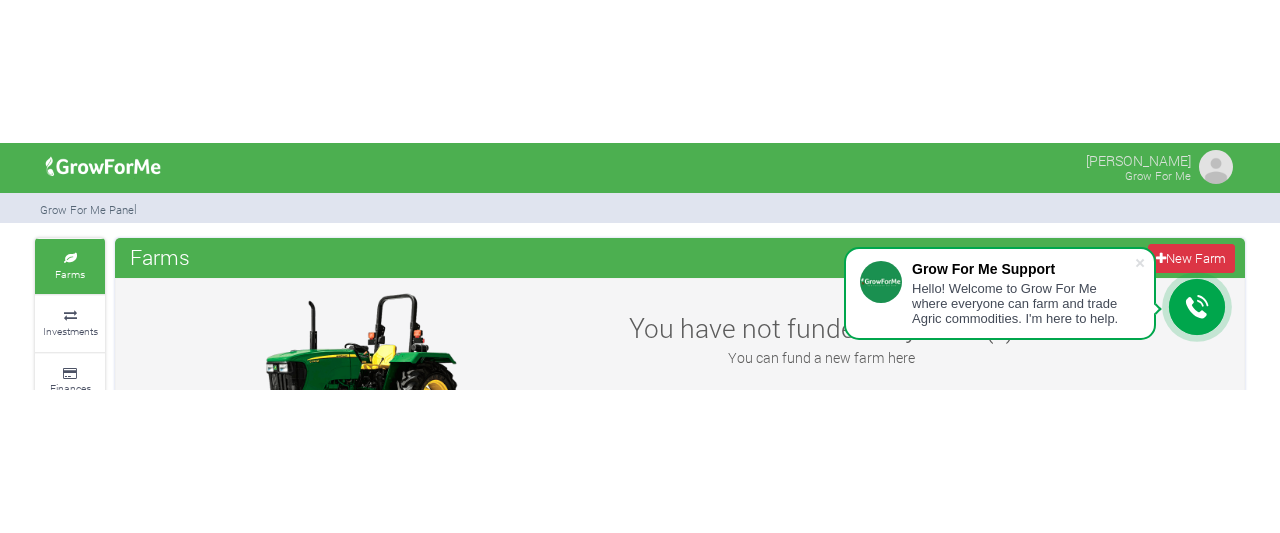 scroll, scrollTop: 0, scrollLeft: 0, axis: both 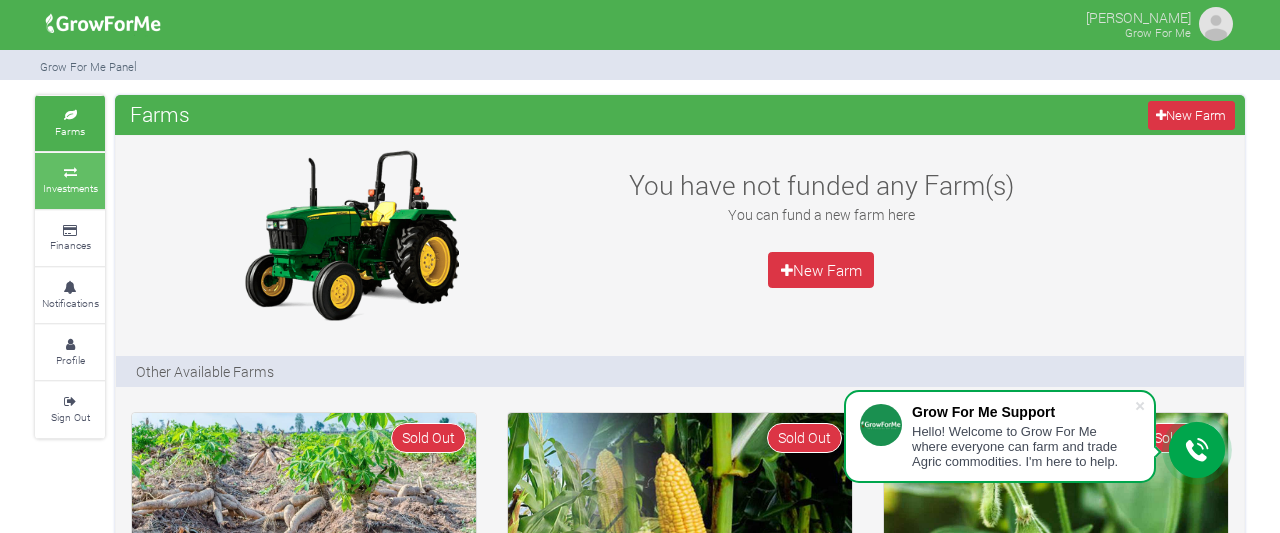 click on "Investments" at bounding box center (70, 188) 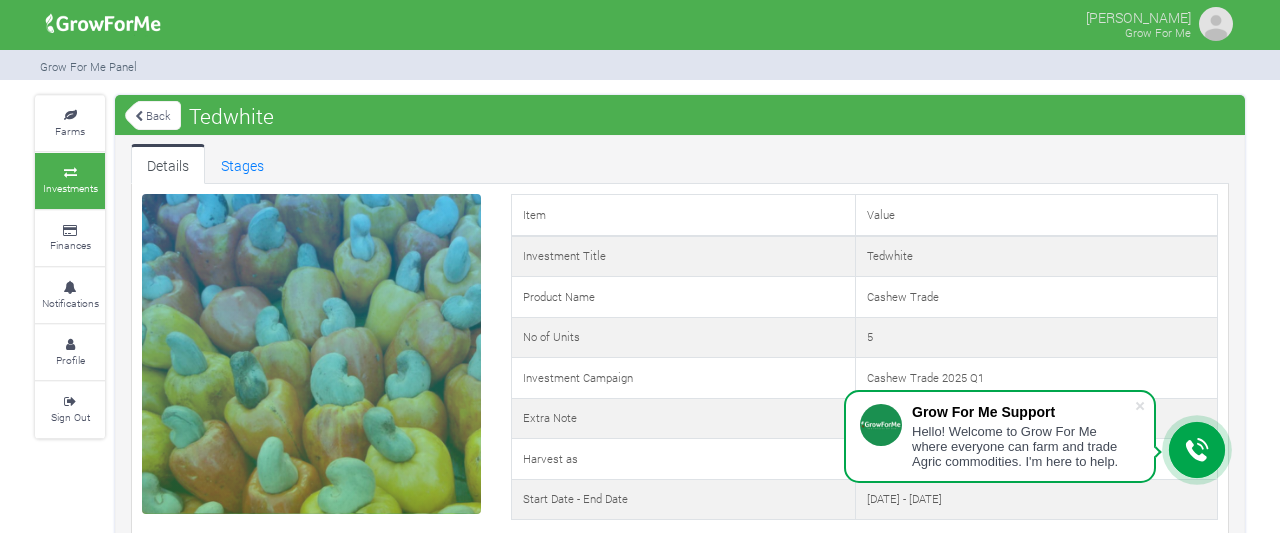 scroll, scrollTop: 0, scrollLeft: 0, axis: both 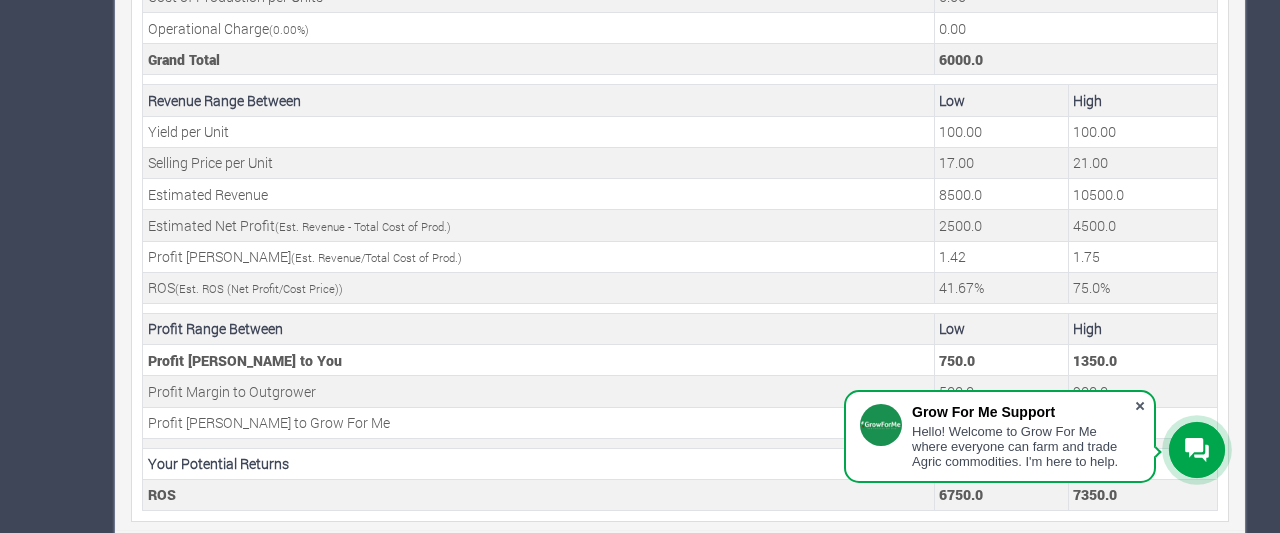 click at bounding box center (1140, 406) 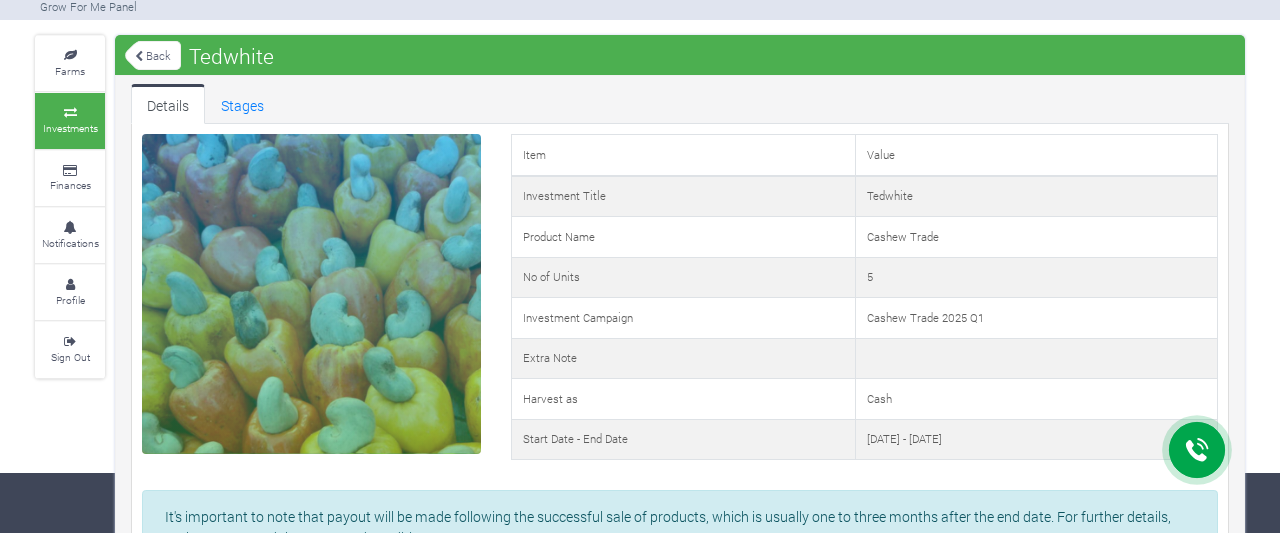 scroll, scrollTop: 0, scrollLeft: 0, axis: both 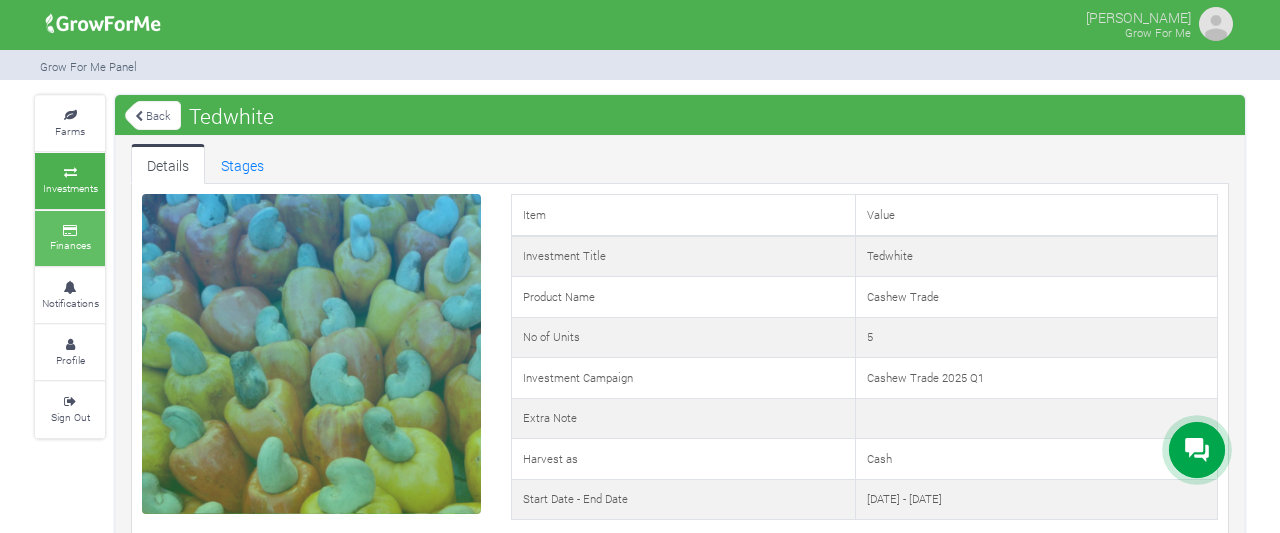 click on "Finances" at bounding box center (70, 238) 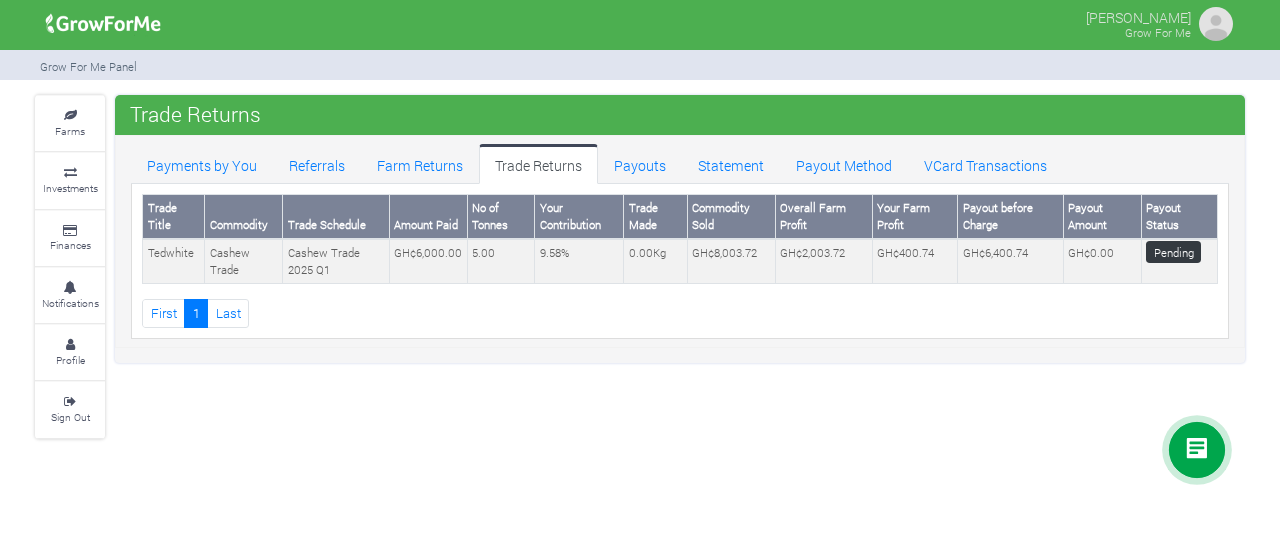 scroll, scrollTop: 0, scrollLeft: 0, axis: both 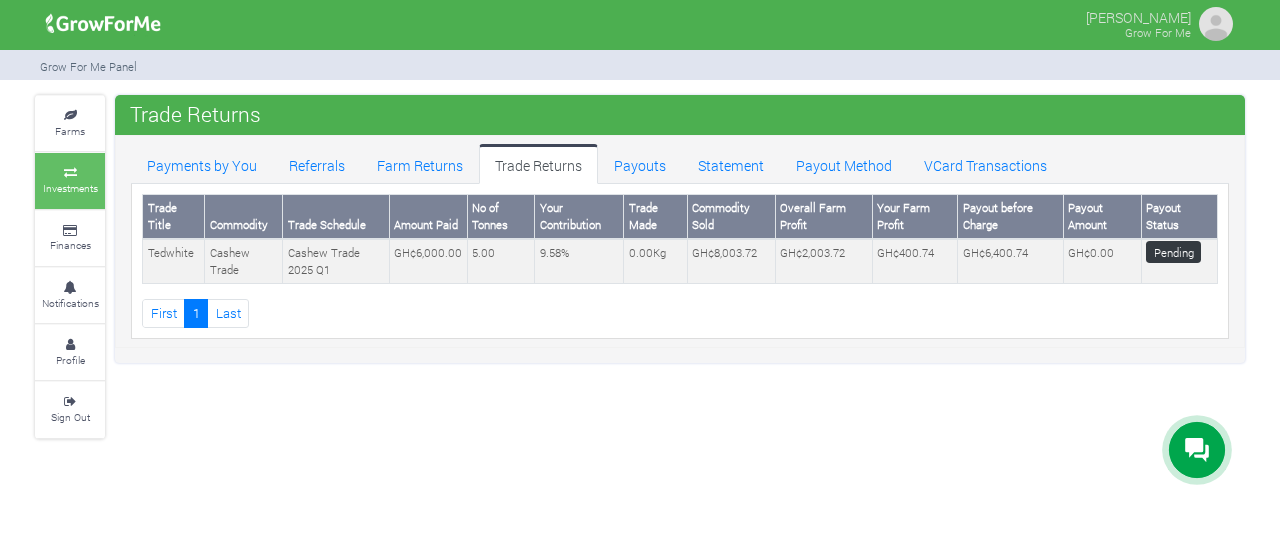 click at bounding box center [70, 173] 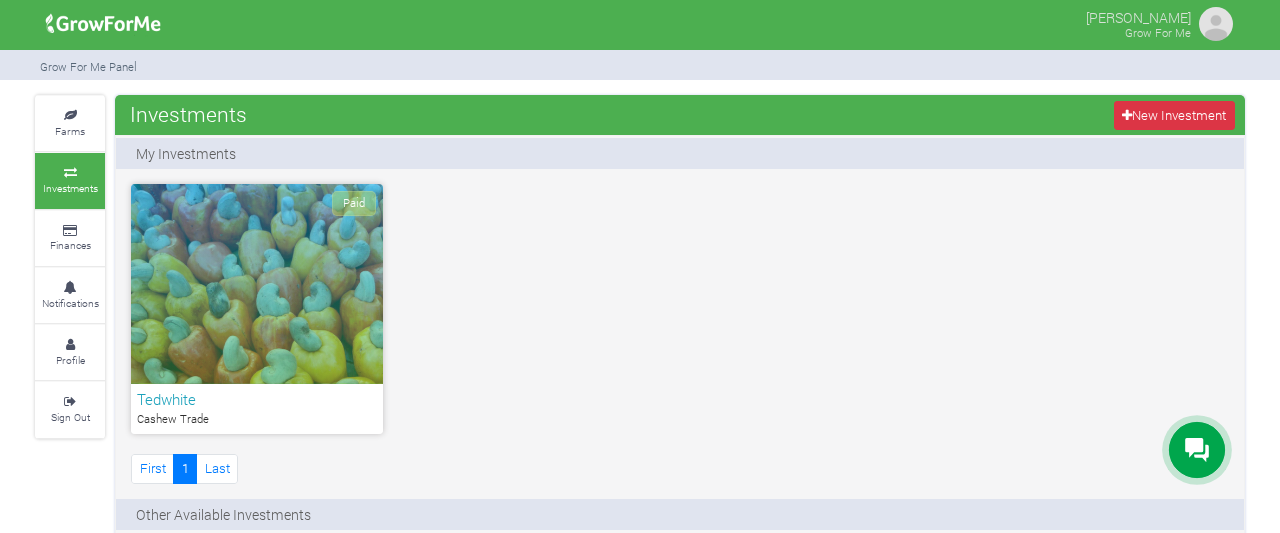 scroll, scrollTop: 0, scrollLeft: 0, axis: both 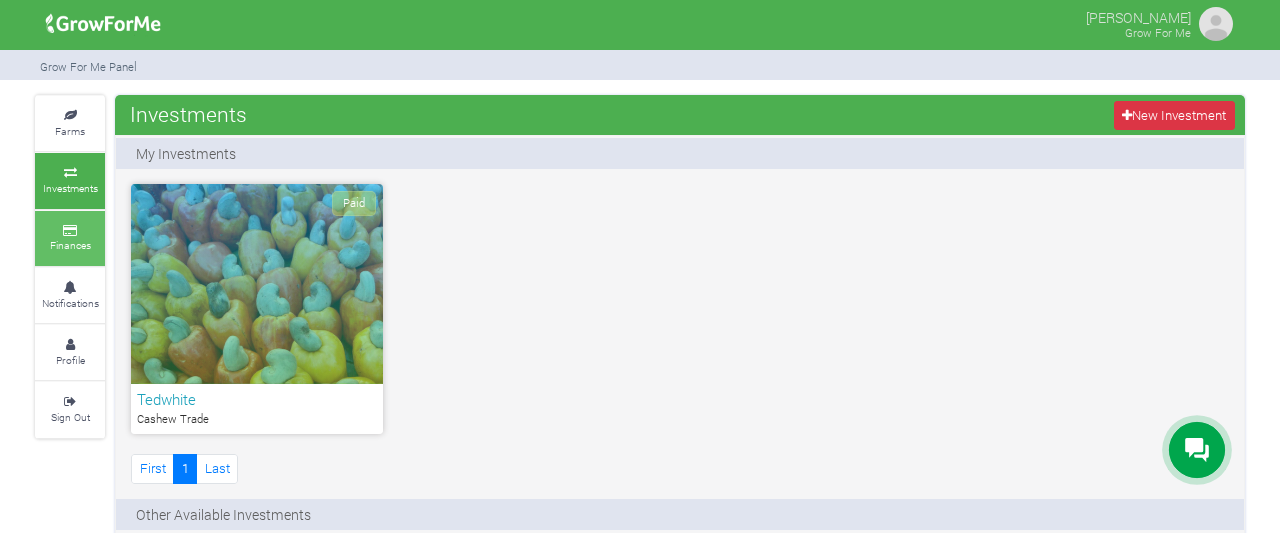 click at bounding box center (70, 231) 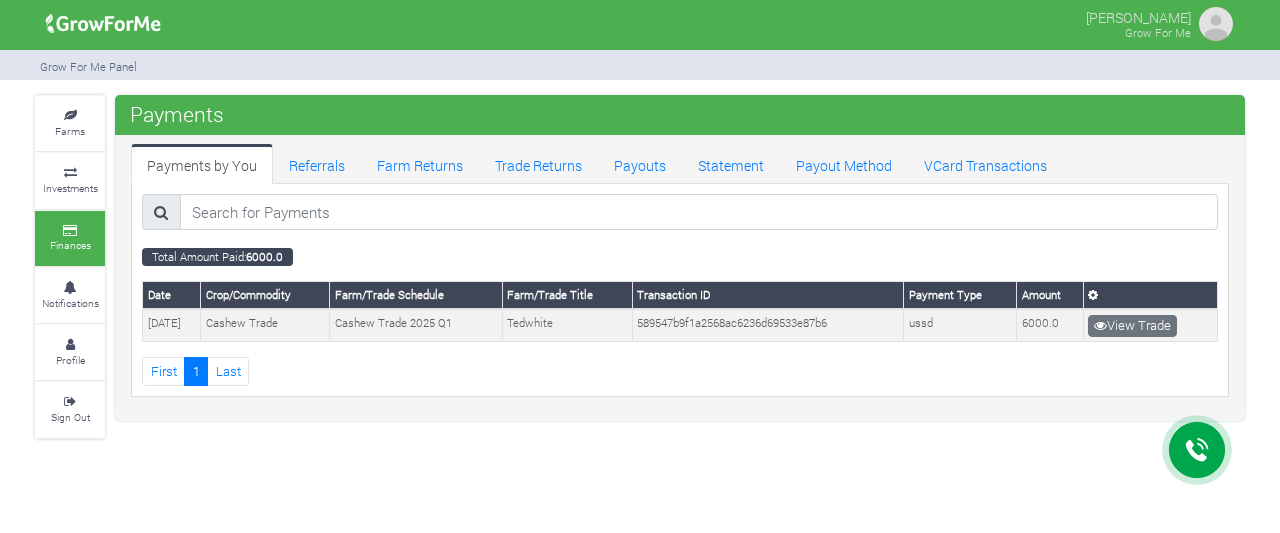 scroll, scrollTop: 0, scrollLeft: 0, axis: both 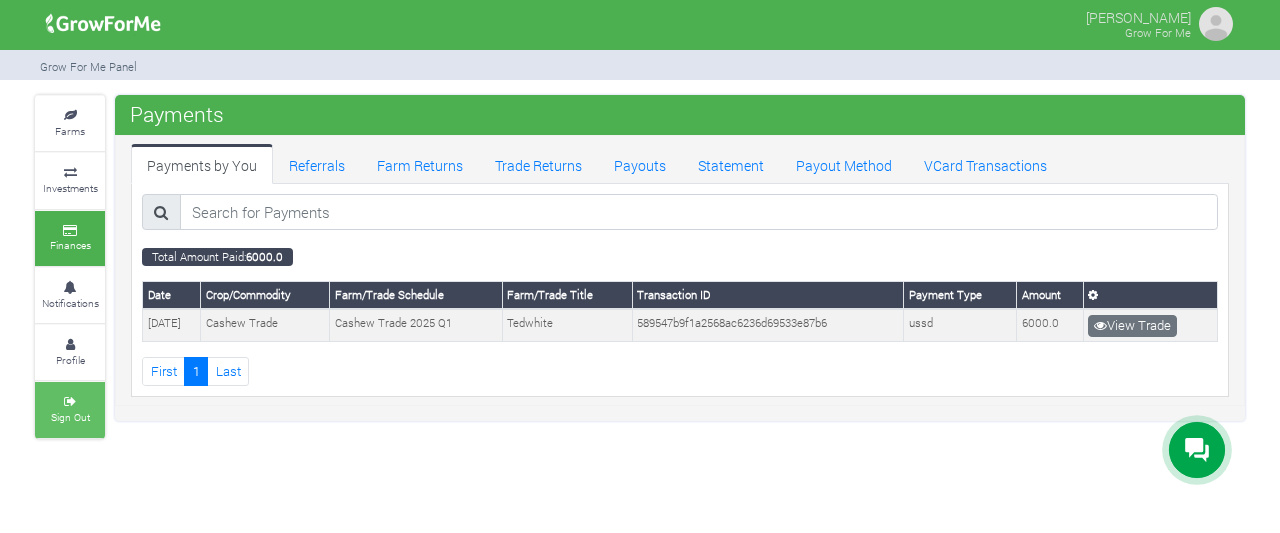 click on "Sign Out" at bounding box center (70, 417) 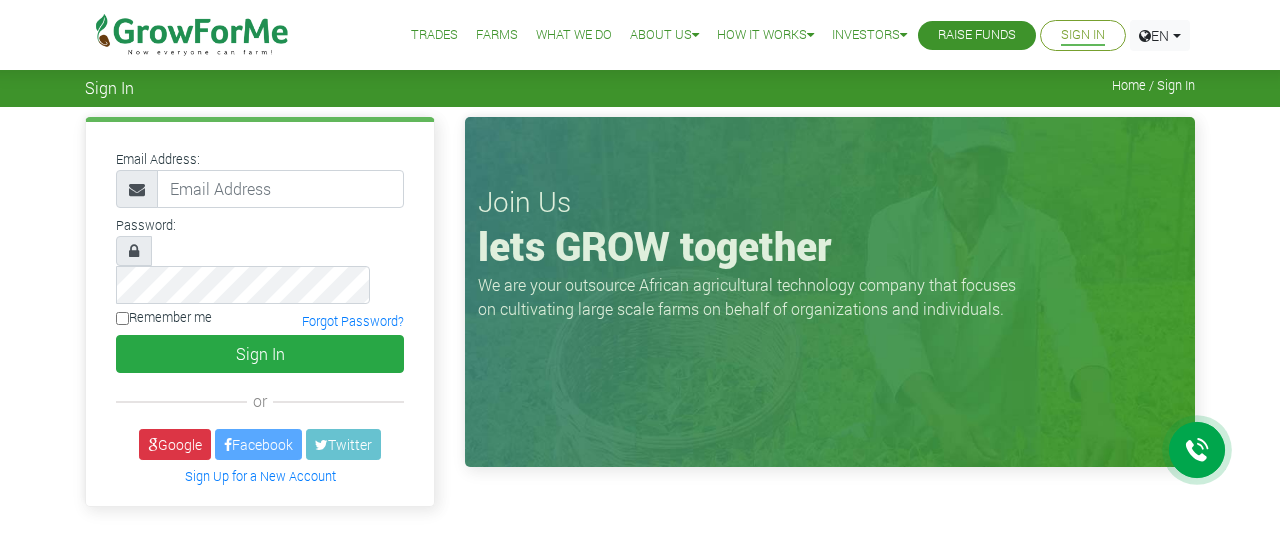 scroll, scrollTop: 0, scrollLeft: 0, axis: both 